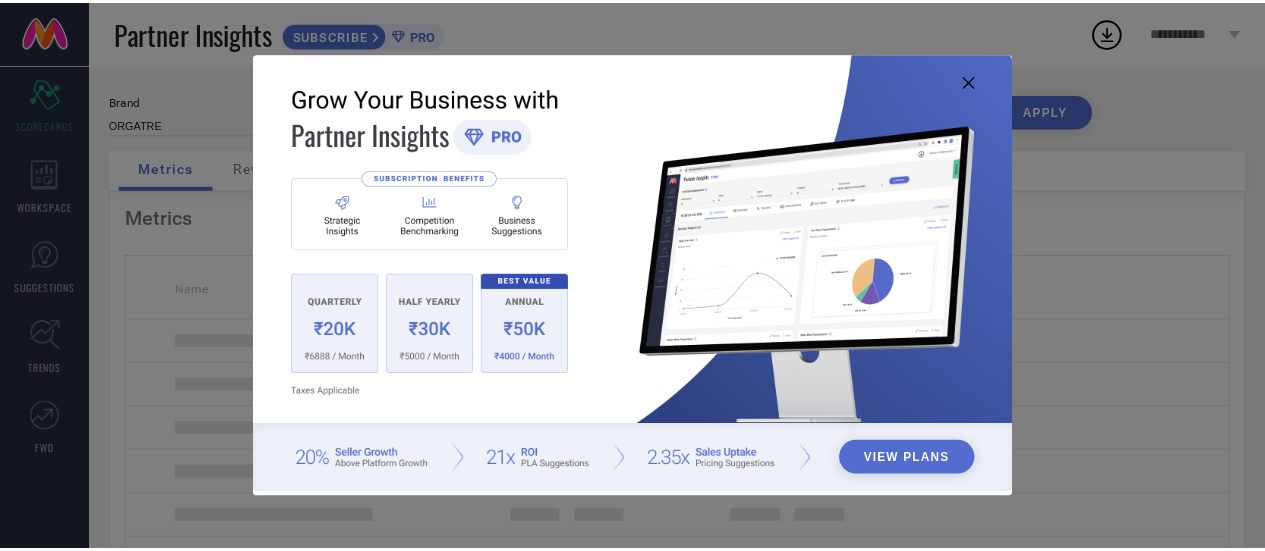 scroll, scrollTop: 0, scrollLeft: 0, axis: both 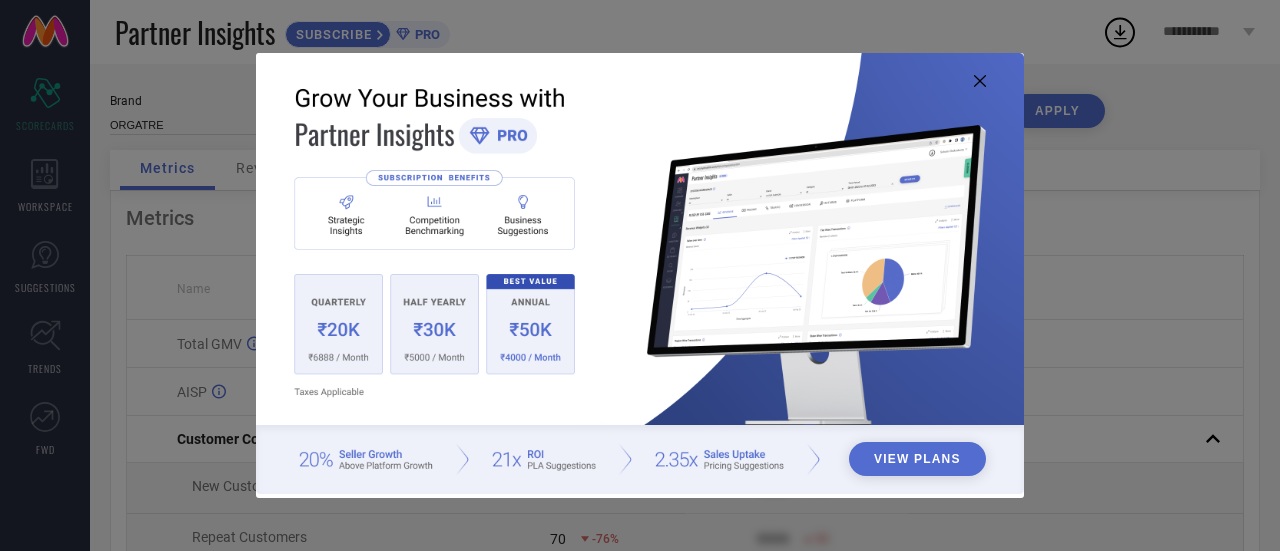 click 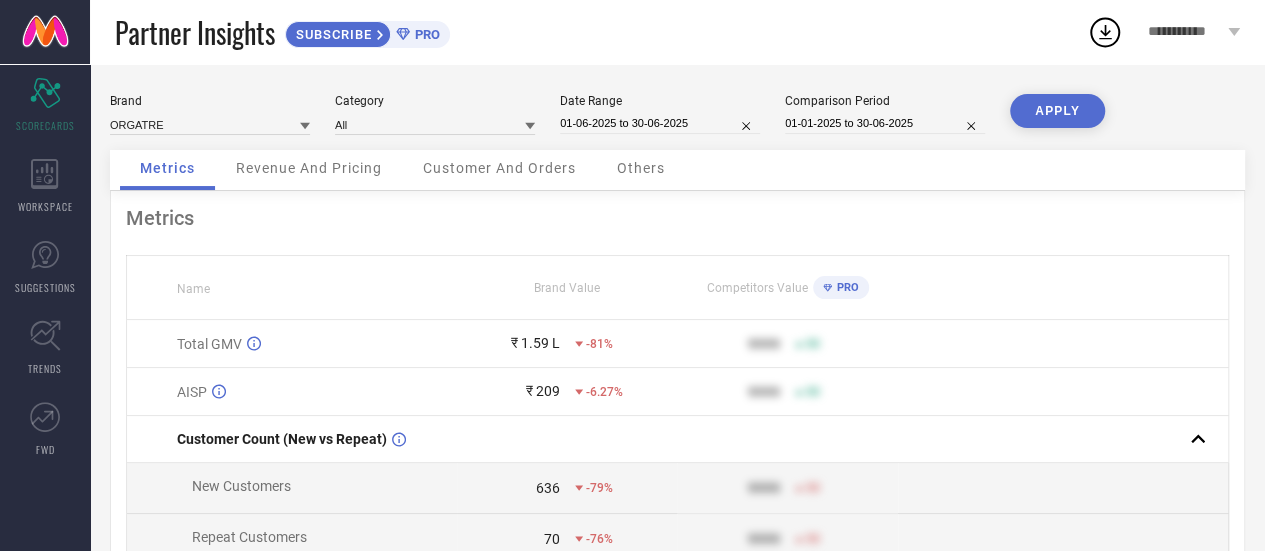 click on "Date Range 01-06-2025 to 30-06-2025" at bounding box center (660, 114) 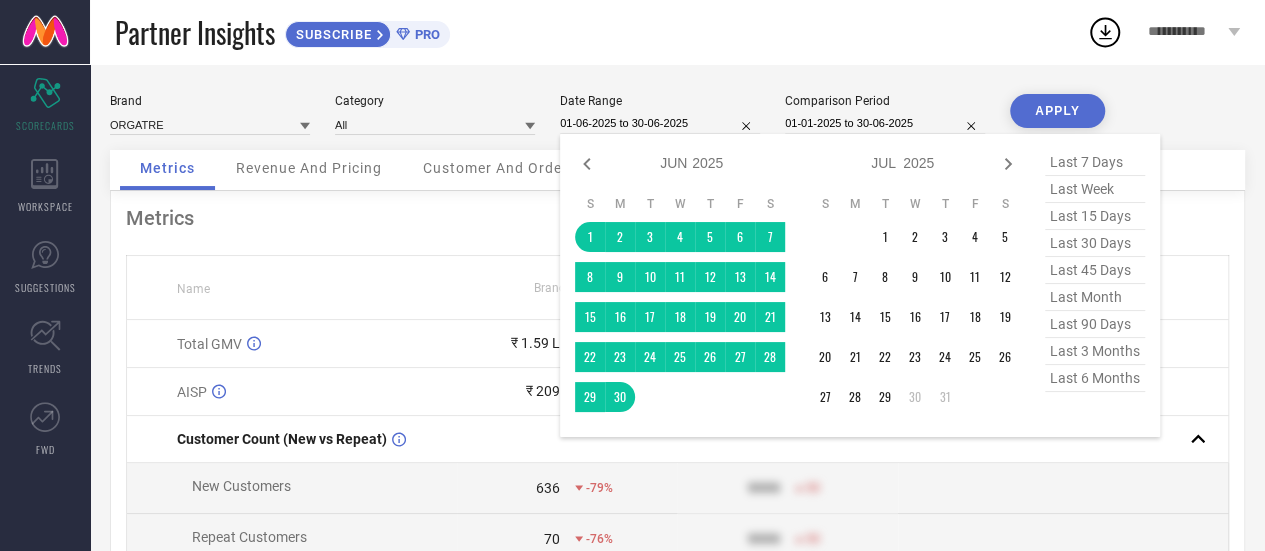 click on "01-06-2025 to 30-06-2025" at bounding box center [660, 123] 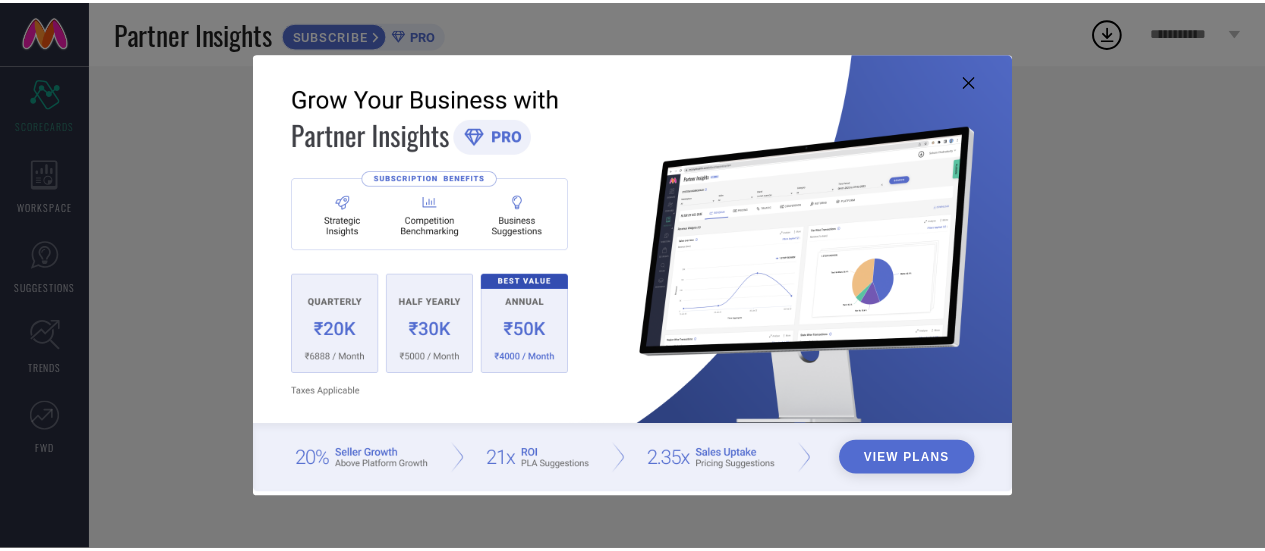 scroll, scrollTop: 0, scrollLeft: 0, axis: both 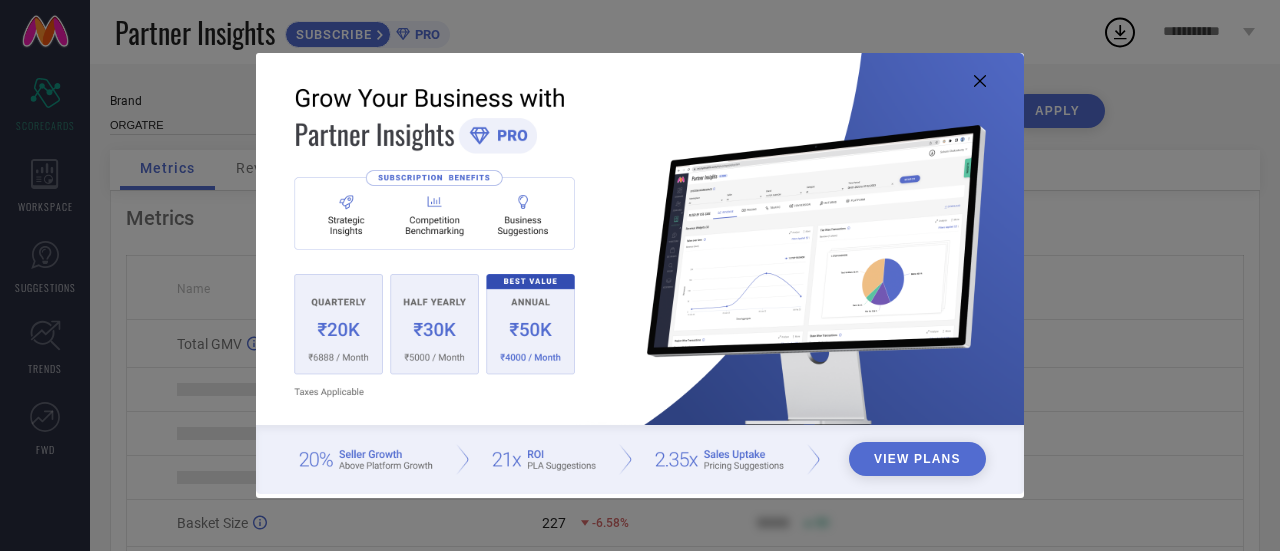 click 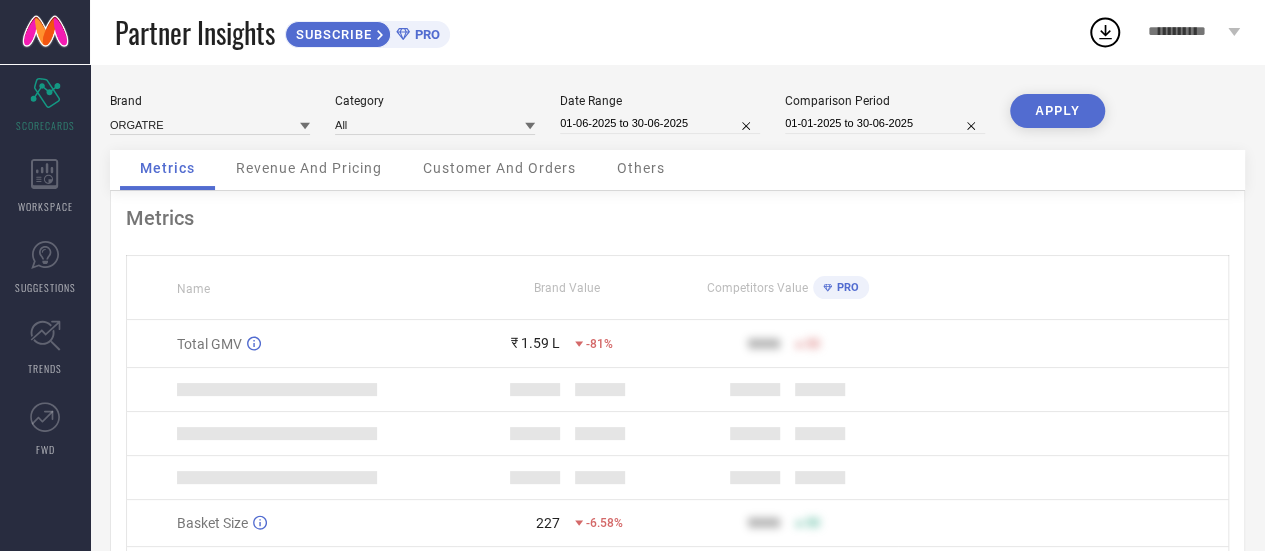 click on "01-06-2025 to 30-06-2025" at bounding box center [660, 123] 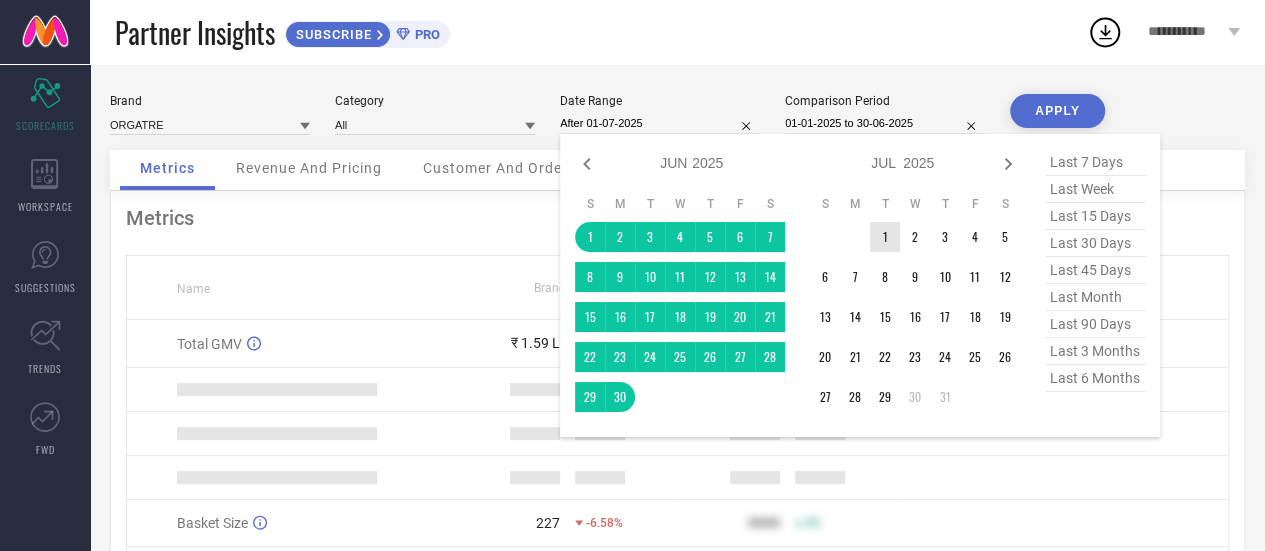 click on "1" at bounding box center (885, 237) 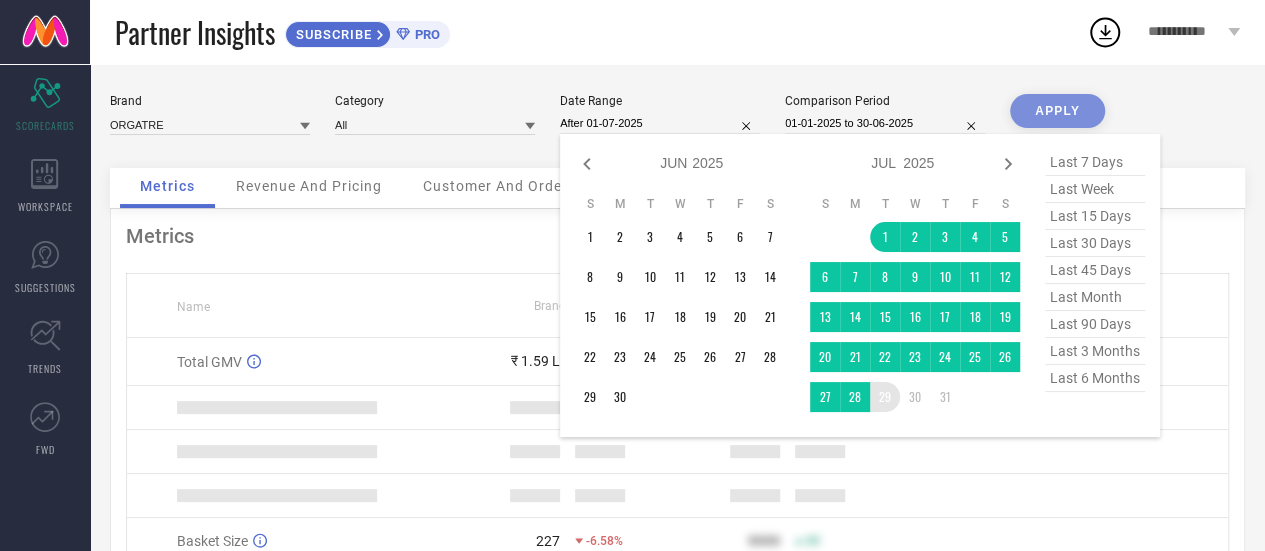 type on "[DATE] to [DATE]" 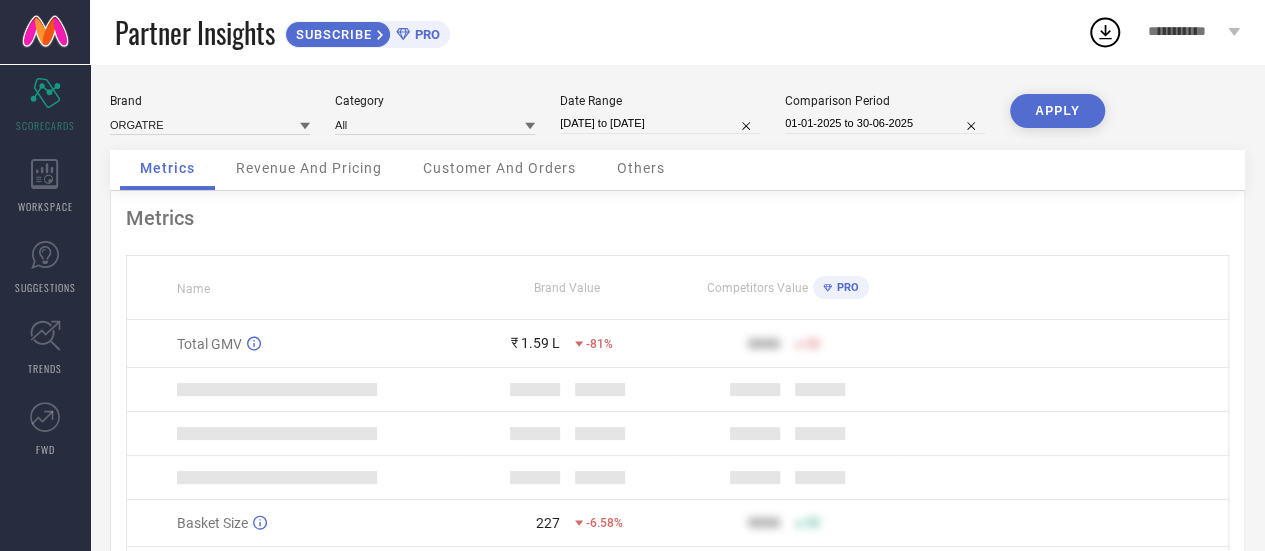 click on "APPLY" at bounding box center [1057, 111] 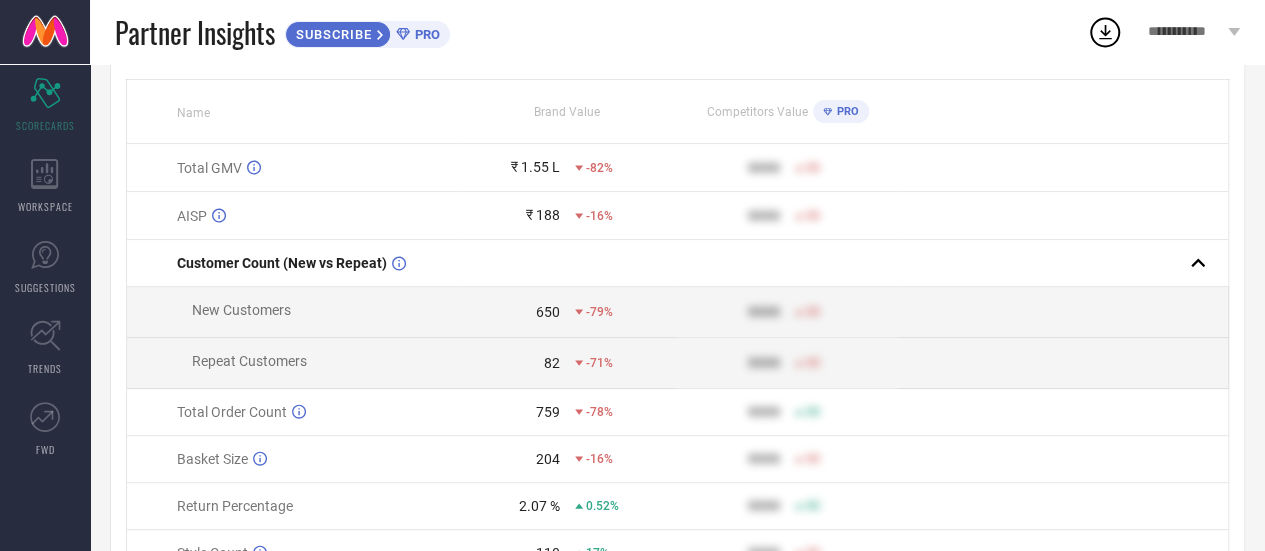 scroll, scrollTop: 0, scrollLeft: 0, axis: both 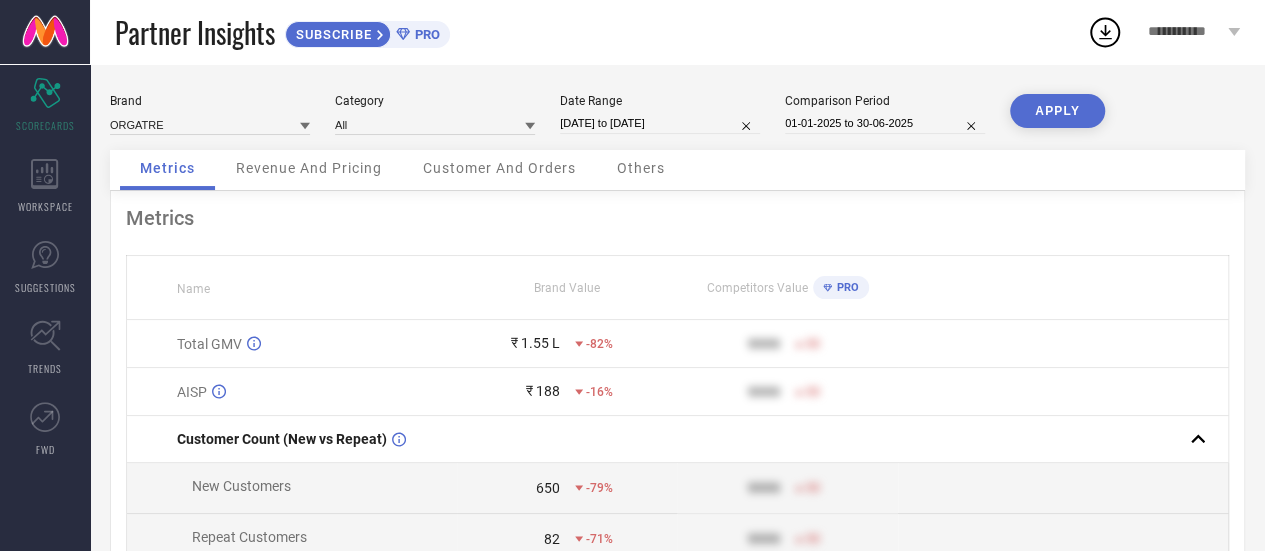 click on "[DATE] to [DATE]" at bounding box center [660, 123] 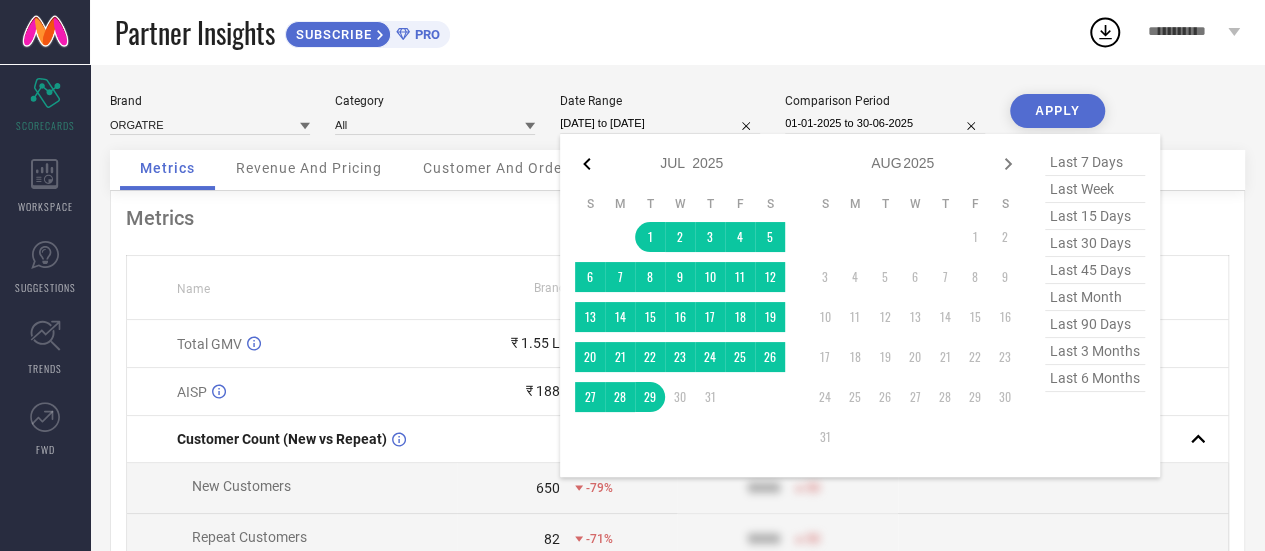 click 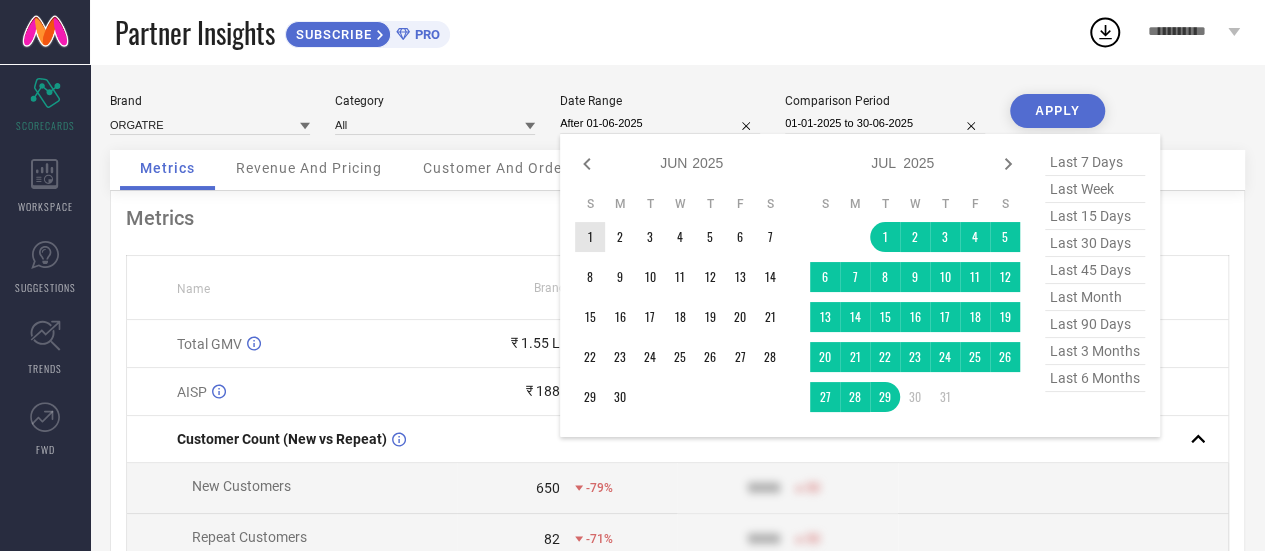 click on "1" at bounding box center (590, 237) 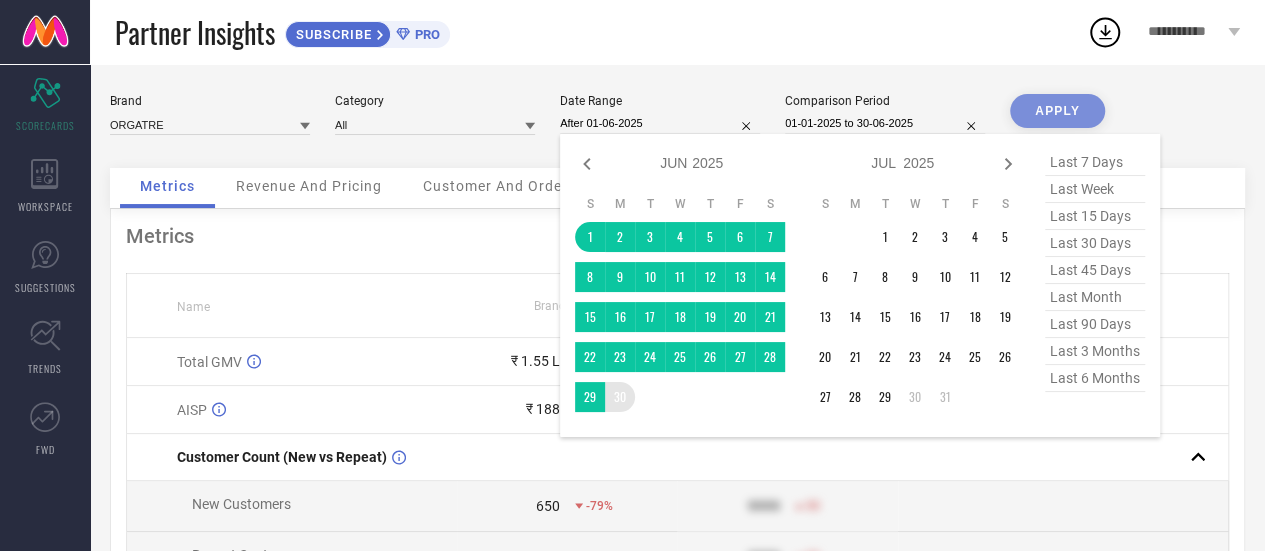type on "01-06-2025 to 30-06-2025" 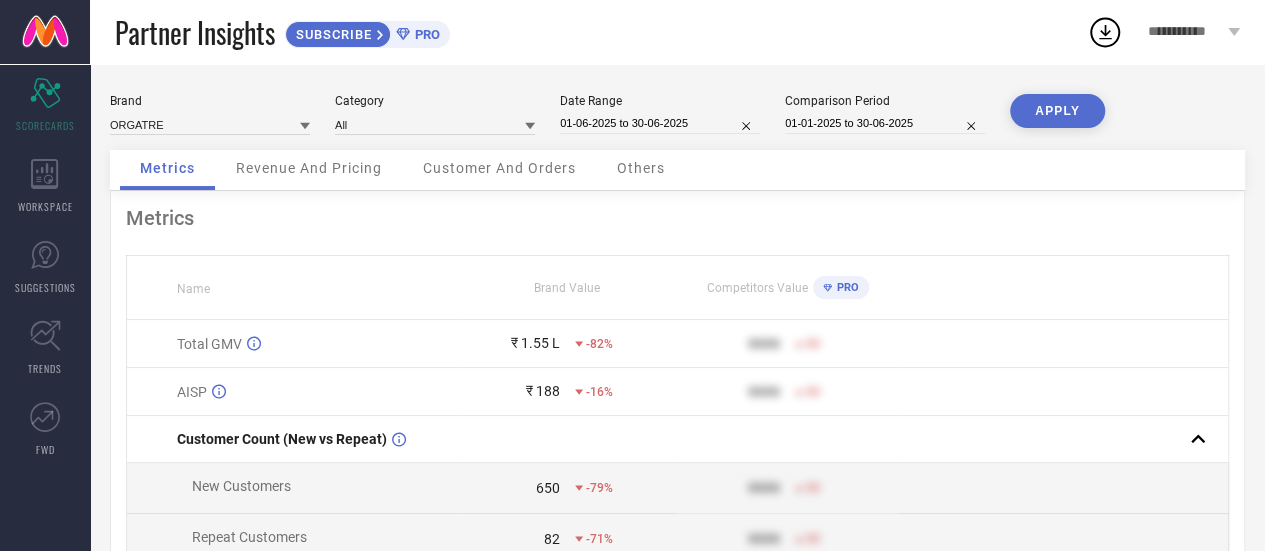 click on "APPLY" at bounding box center [1057, 111] 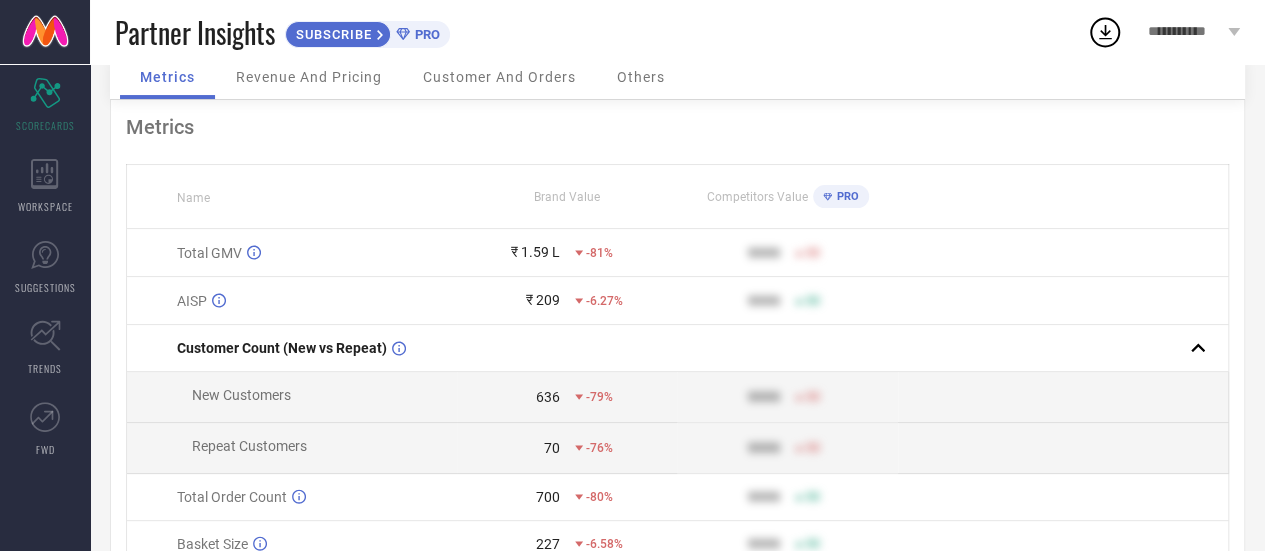 scroll, scrollTop: 0, scrollLeft: 0, axis: both 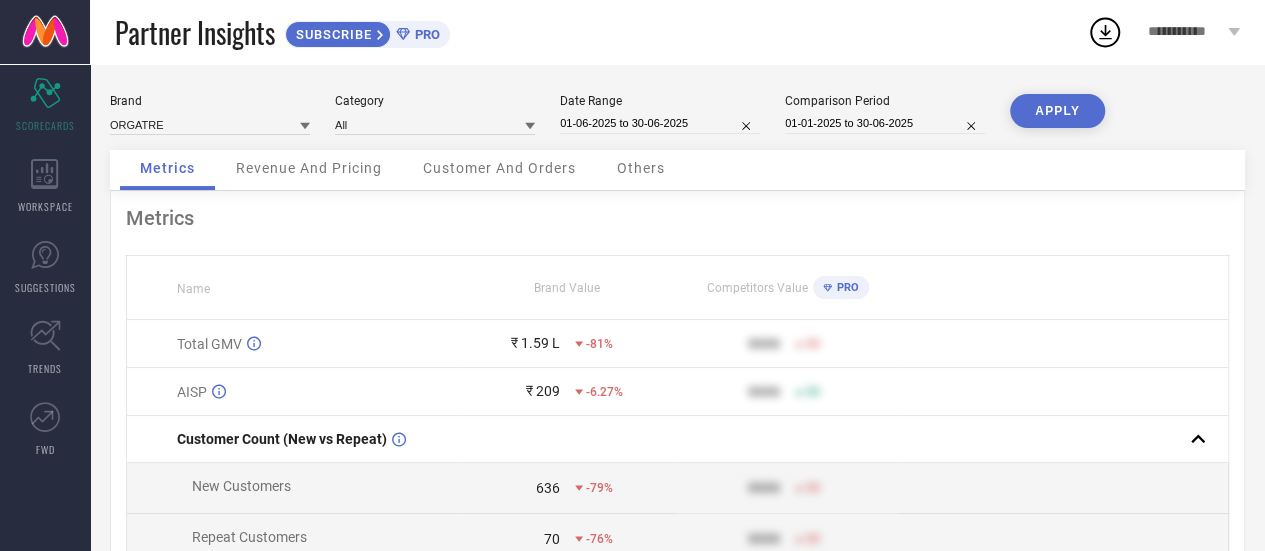 select on "5" 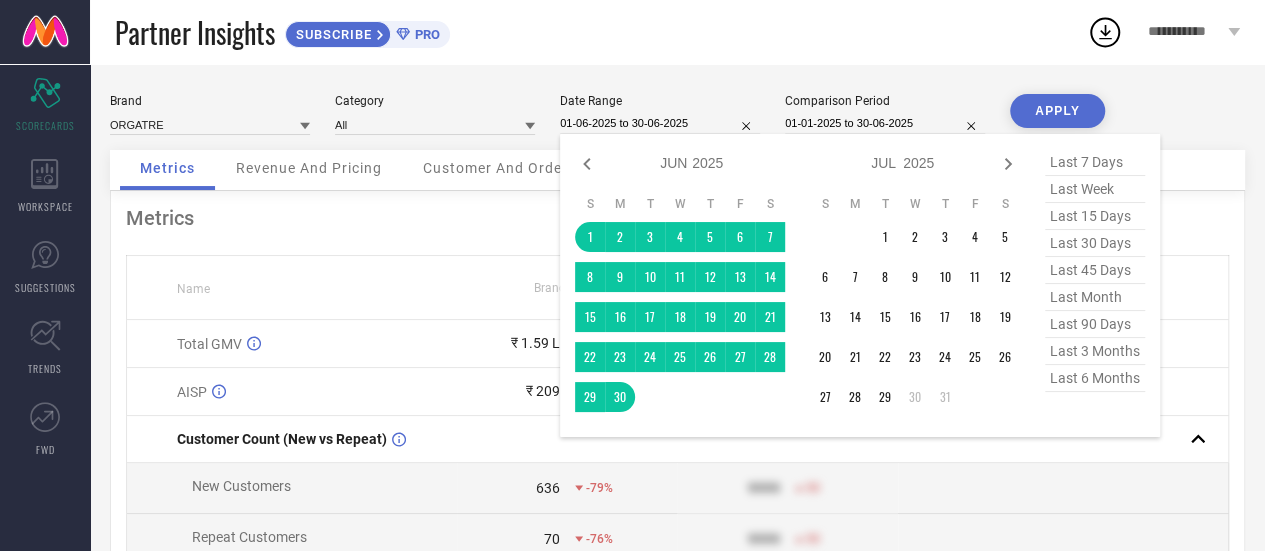 click on "01-06-2025 to 30-06-2025" at bounding box center (660, 123) 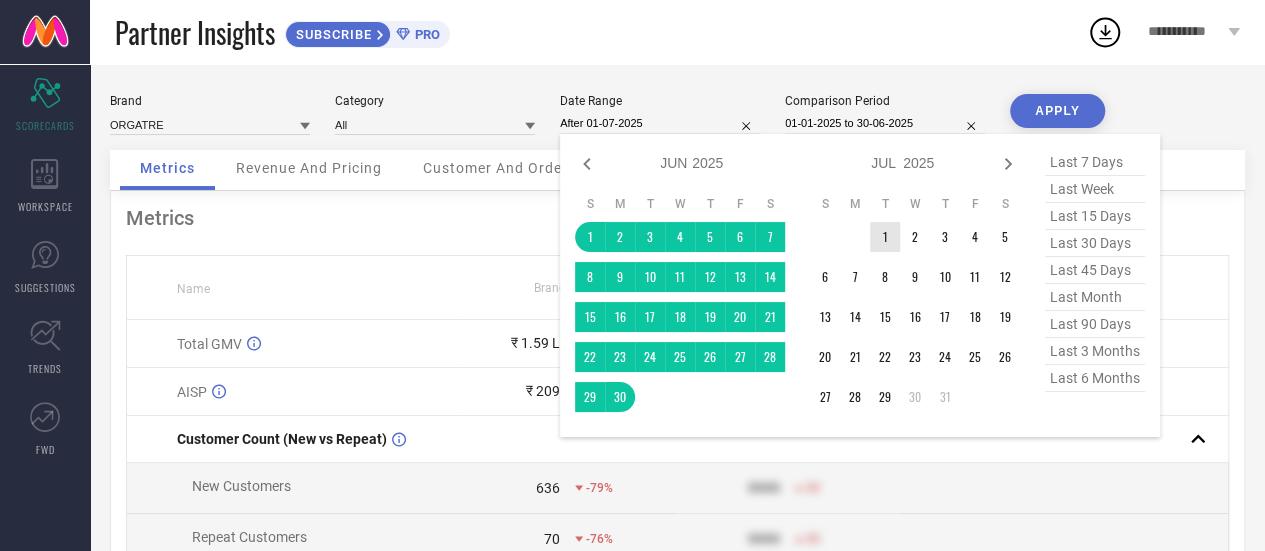 click on "1" at bounding box center [885, 237] 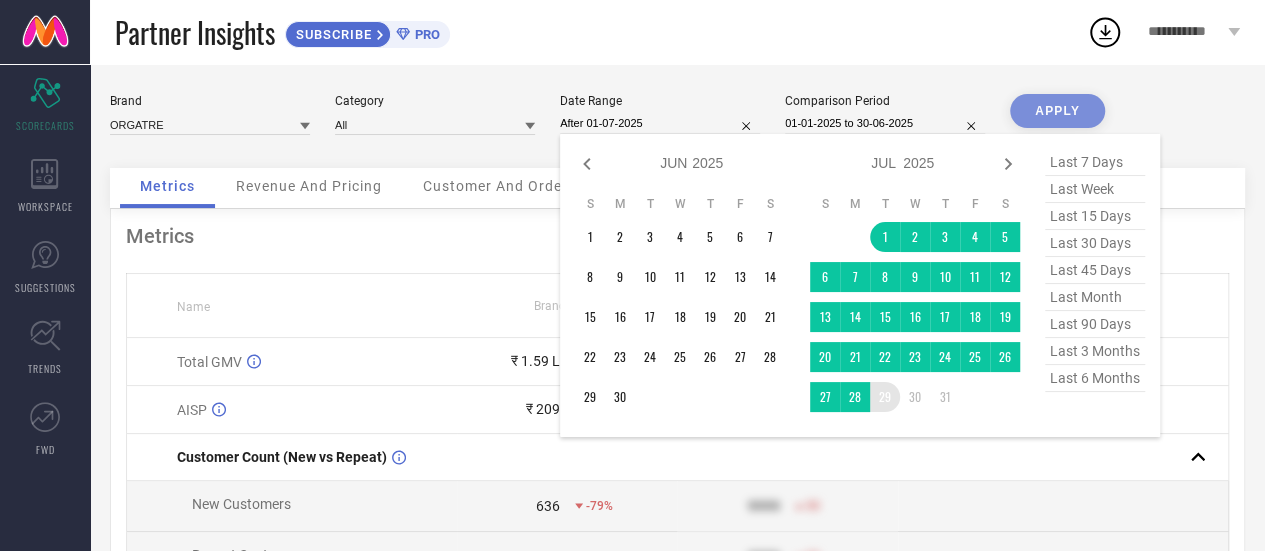 type on "[DATE] to [DATE]" 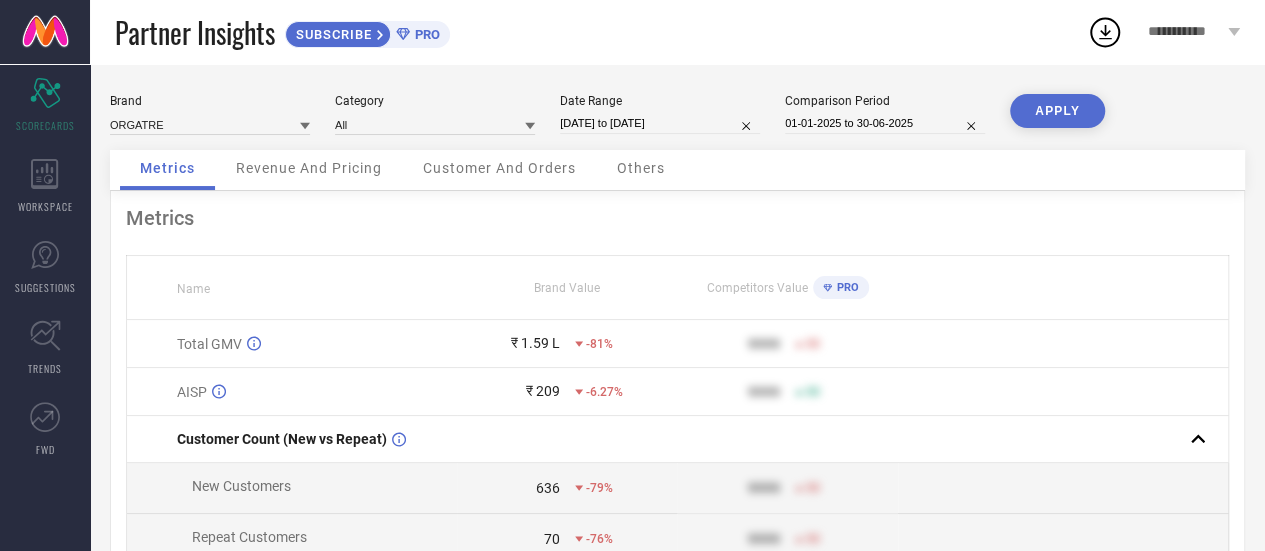 click on "APPLY" at bounding box center [1057, 111] 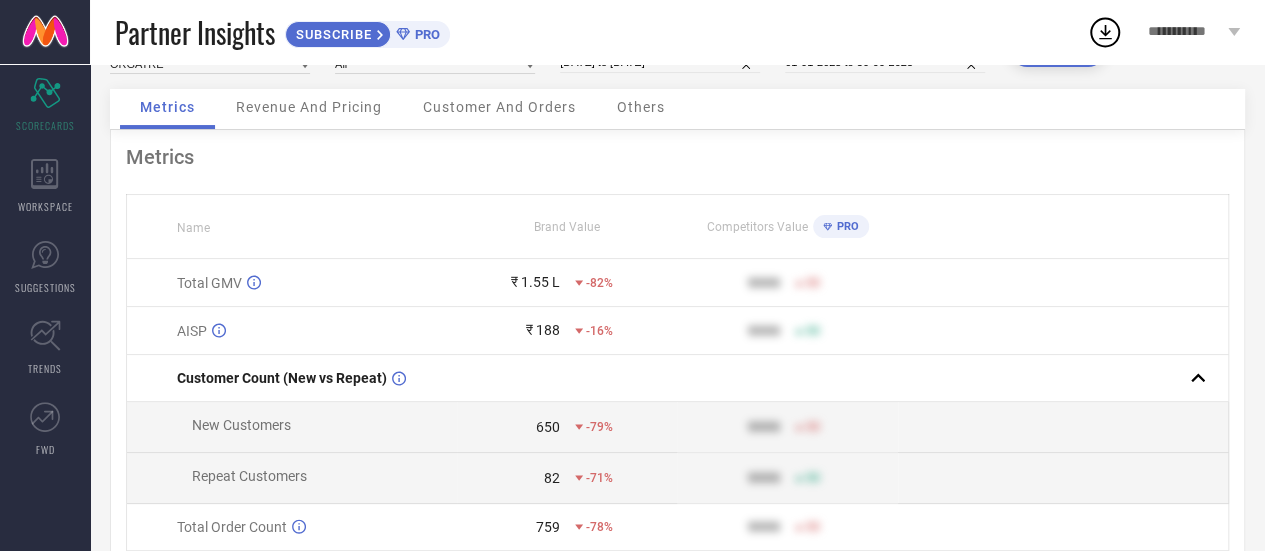 scroll, scrollTop: 0, scrollLeft: 0, axis: both 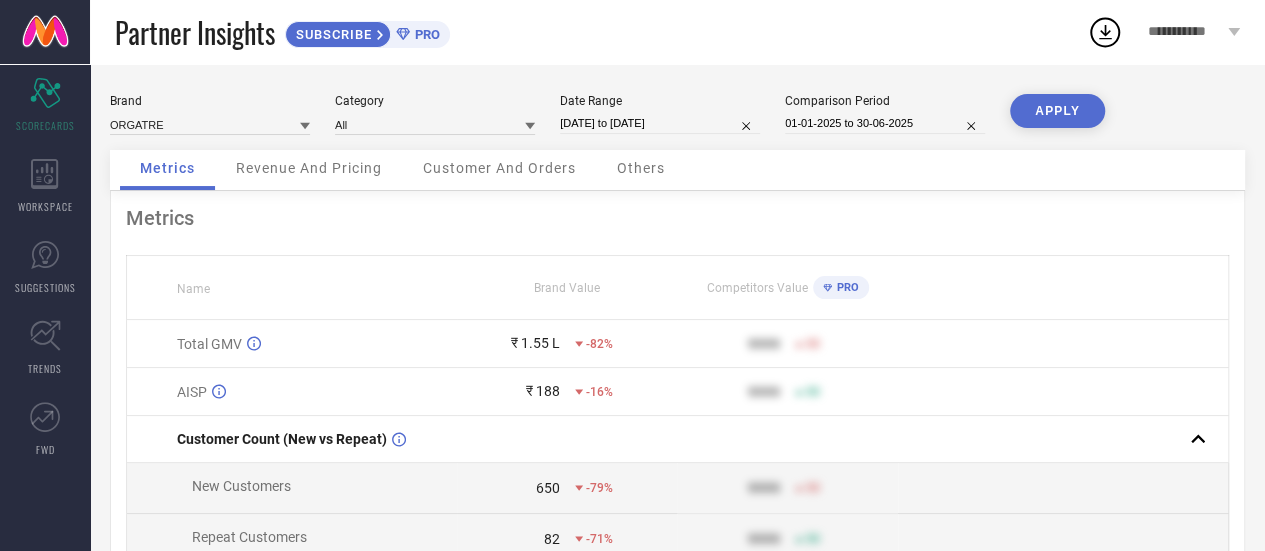 select on "2025" 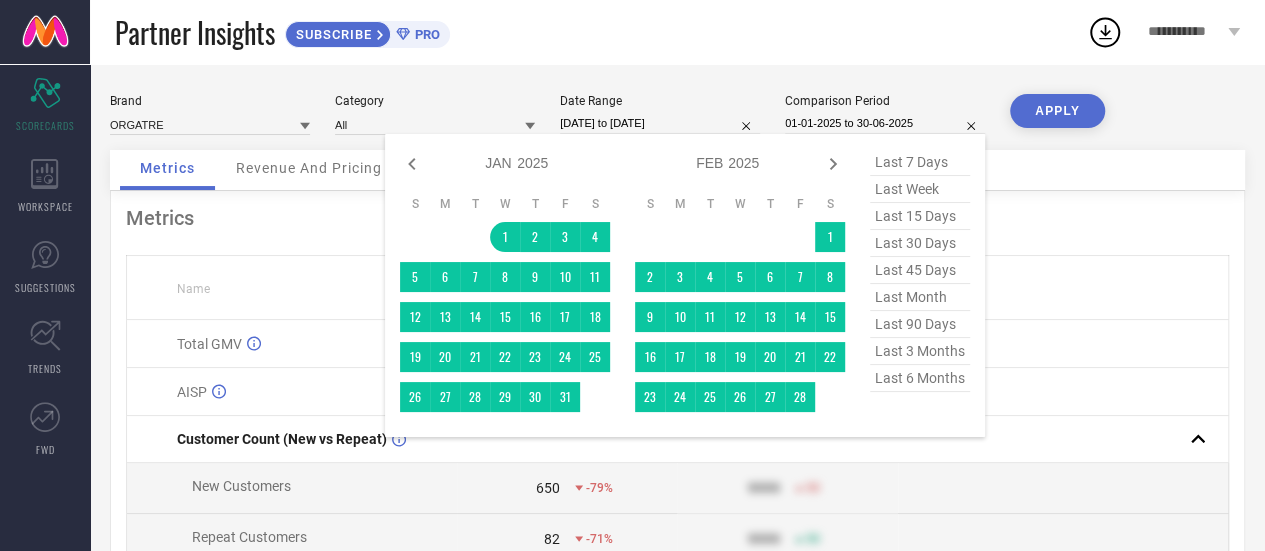 click on "01-01-2025 to 30-06-2025" at bounding box center (885, 123) 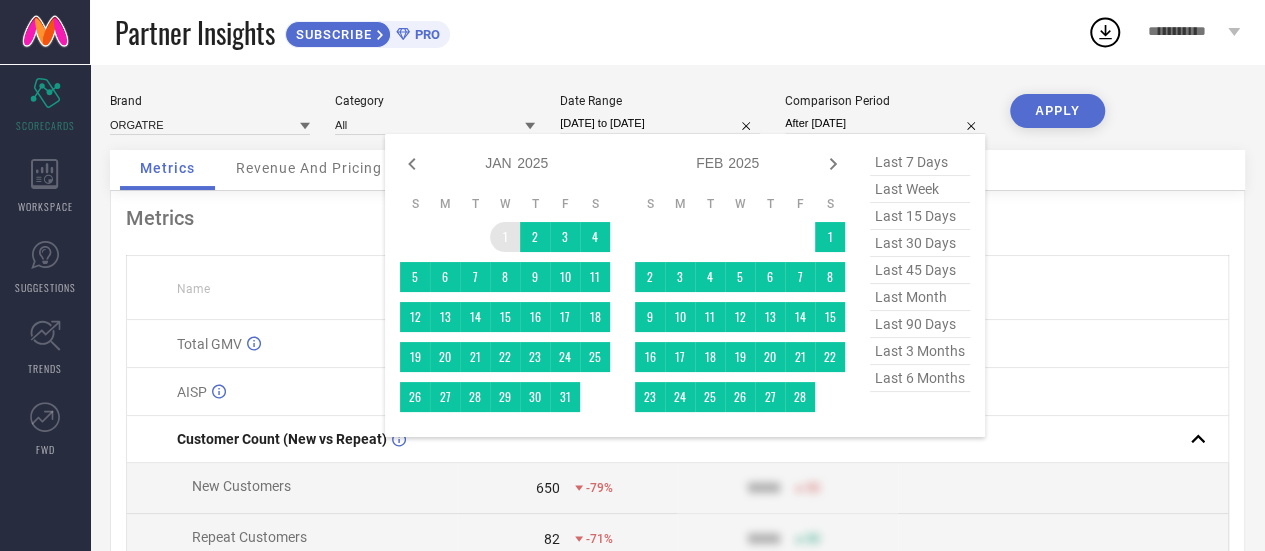click on "1" at bounding box center [505, 237] 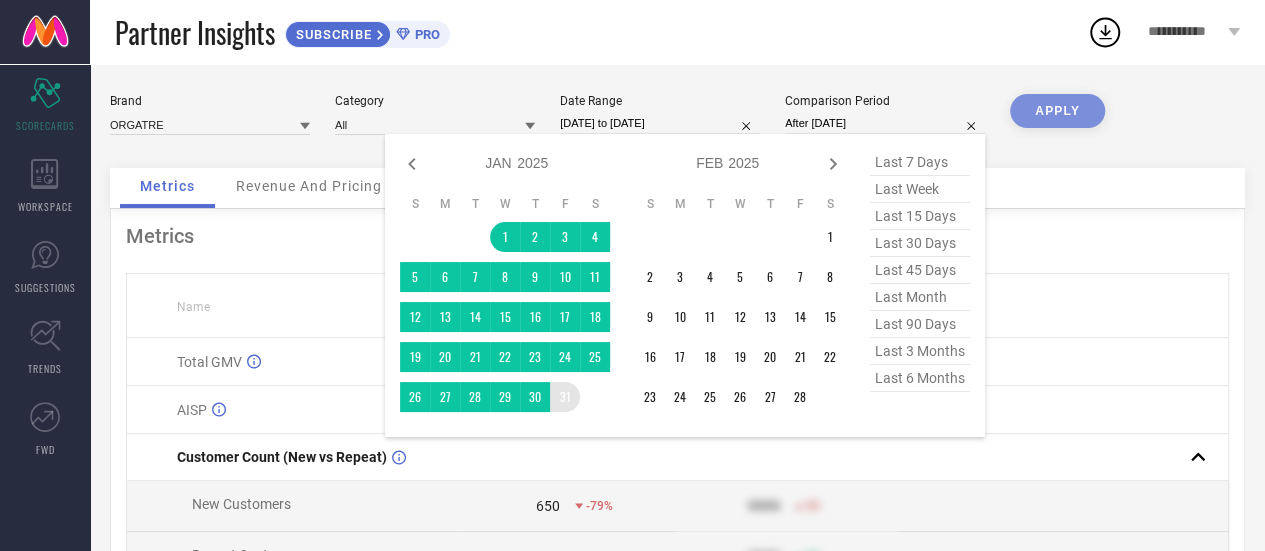 type on "[DATE] to [DATE]" 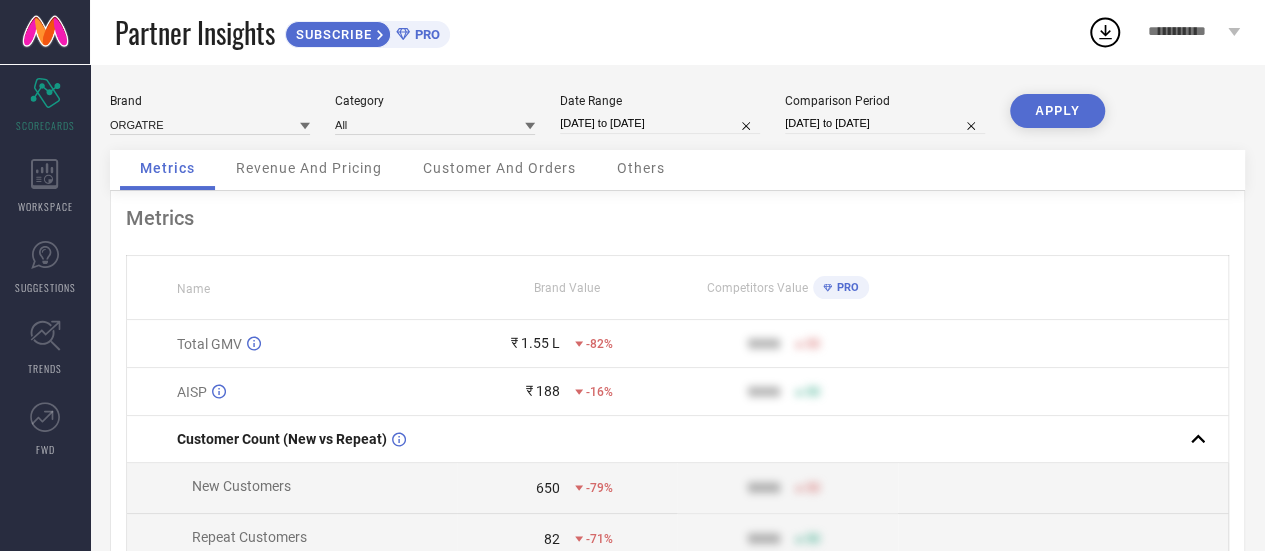 click on "APPLY" at bounding box center [1057, 111] 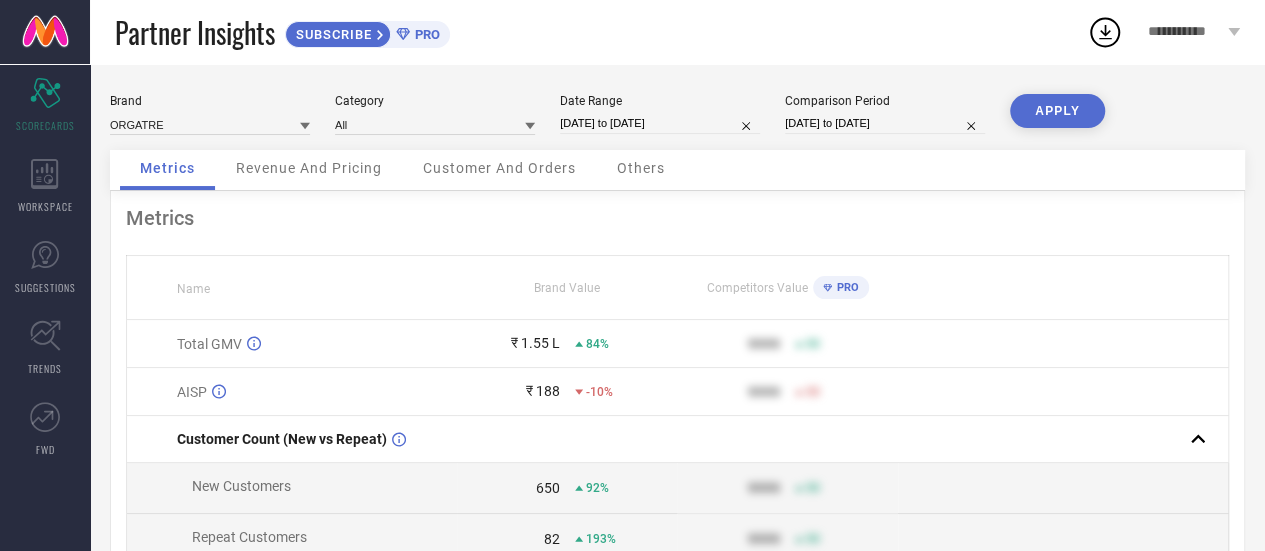 select on "2025" 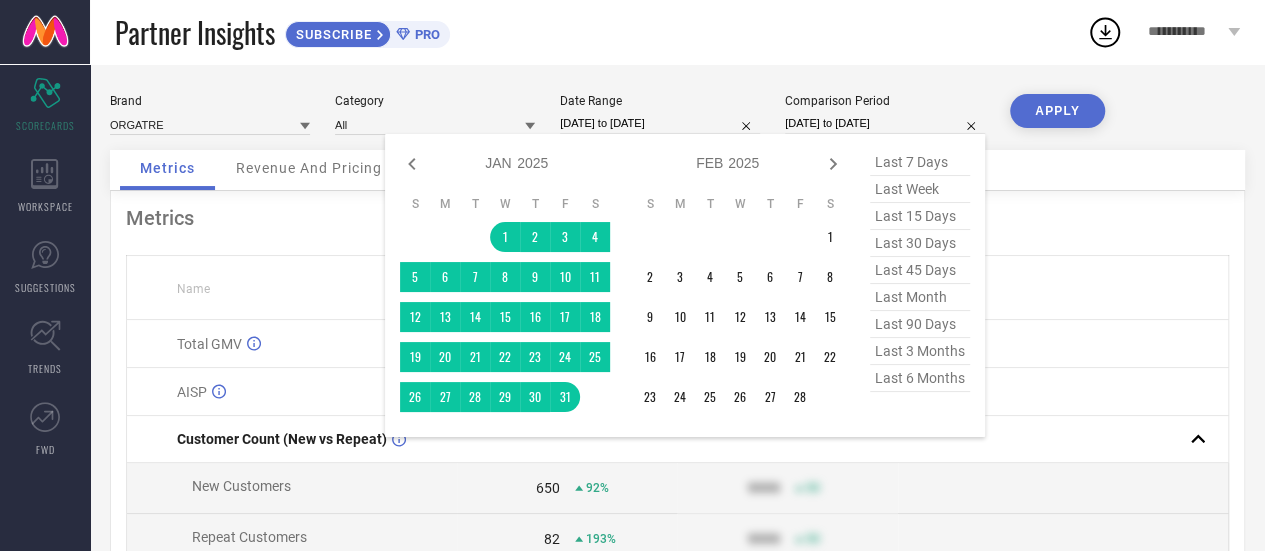 click on "[DATE] to [DATE]" at bounding box center (885, 123) 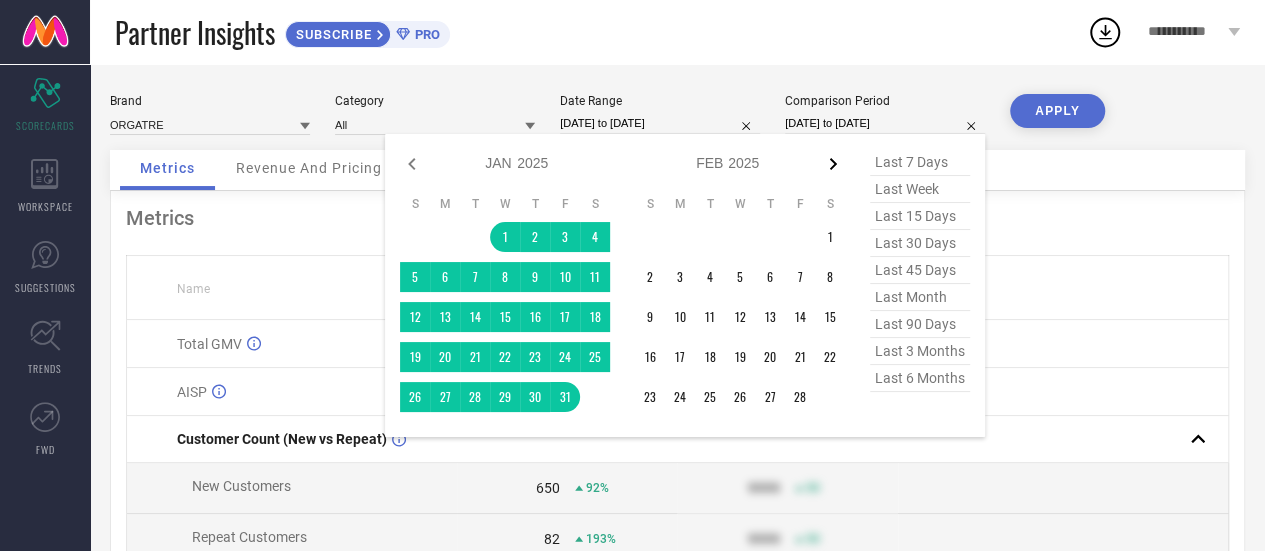 click 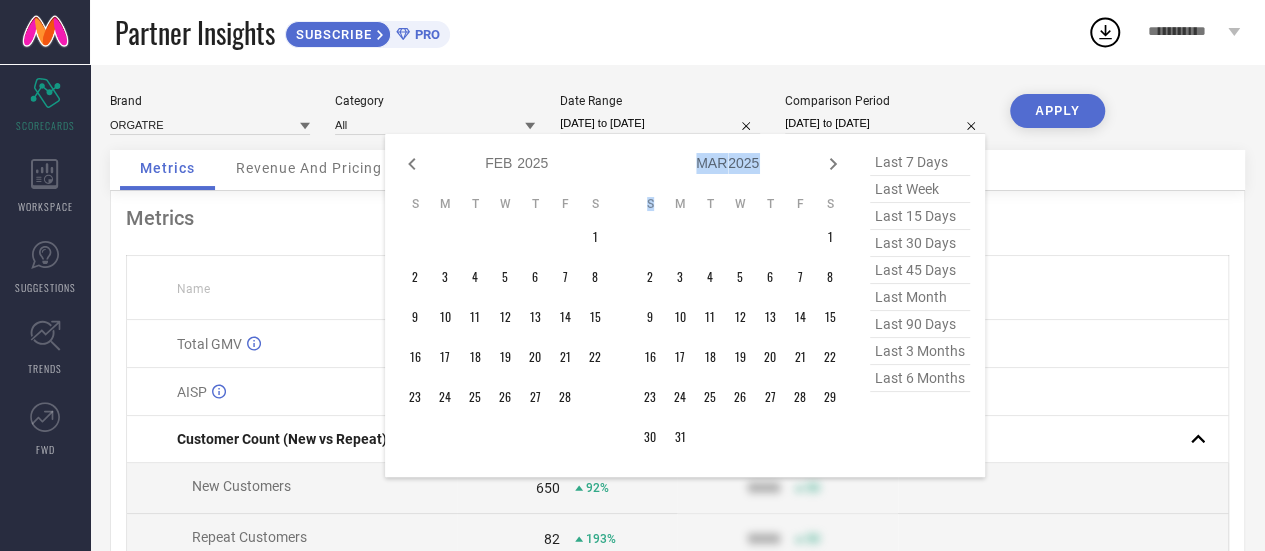 click 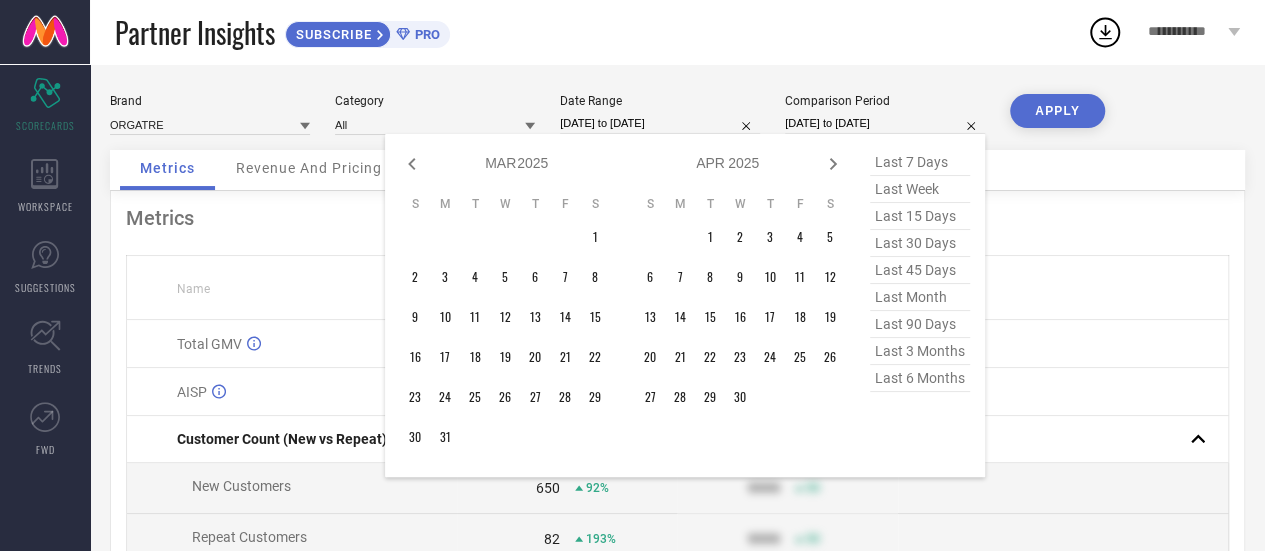 click 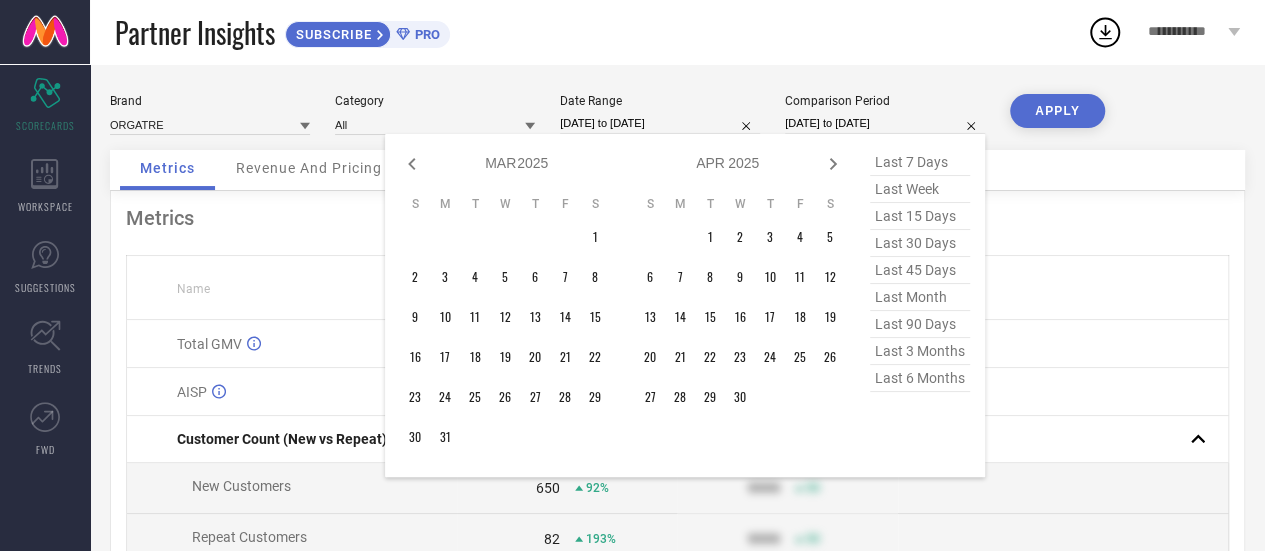 select on "4" 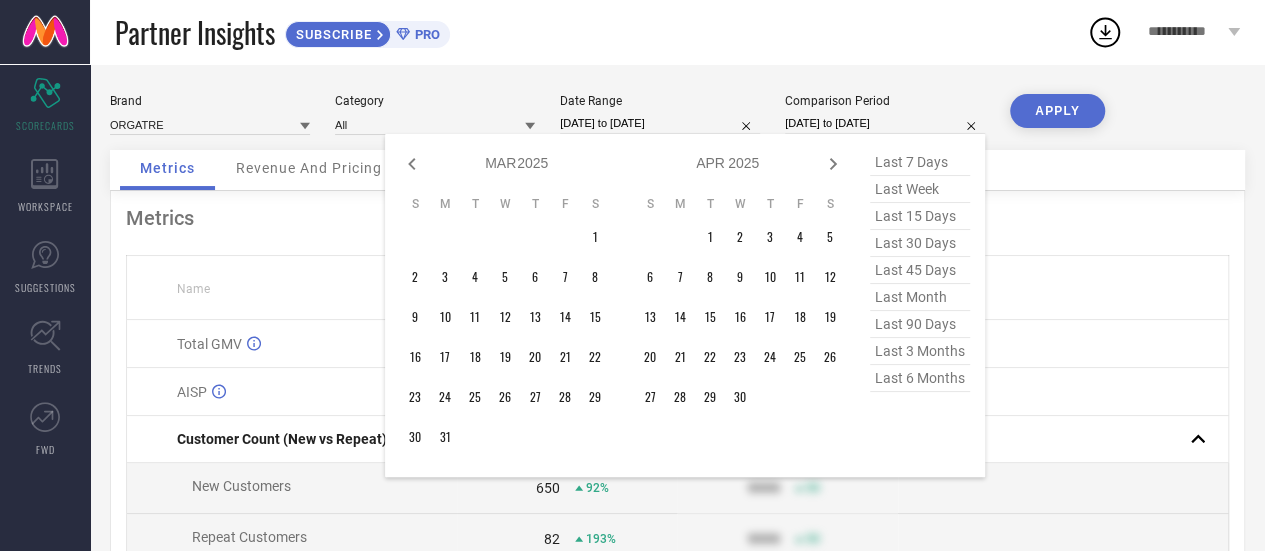 select on "2025" 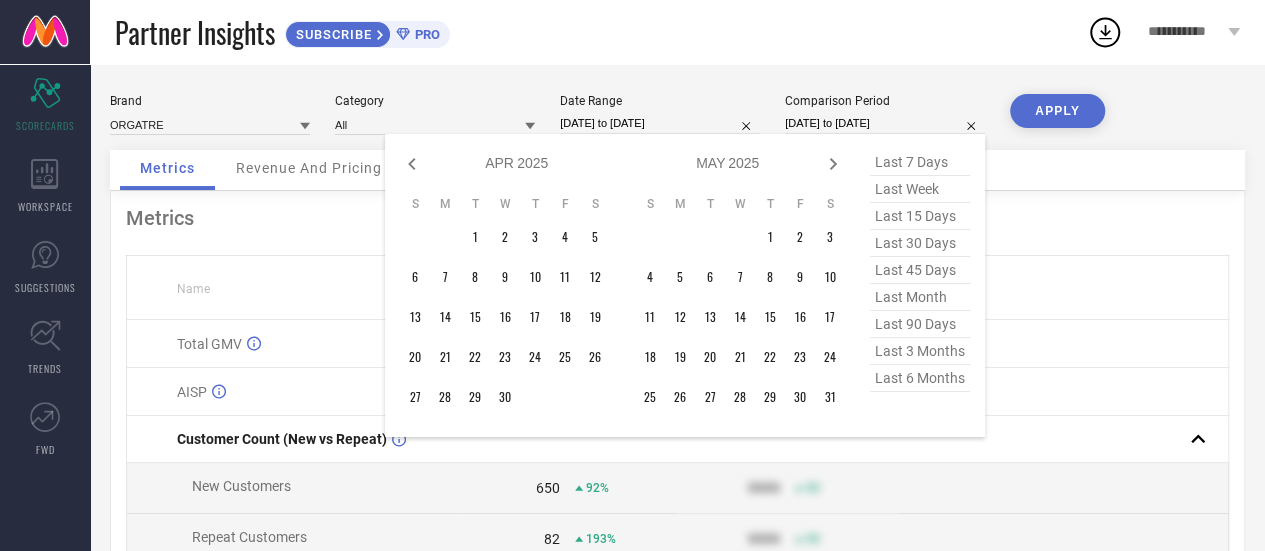 click 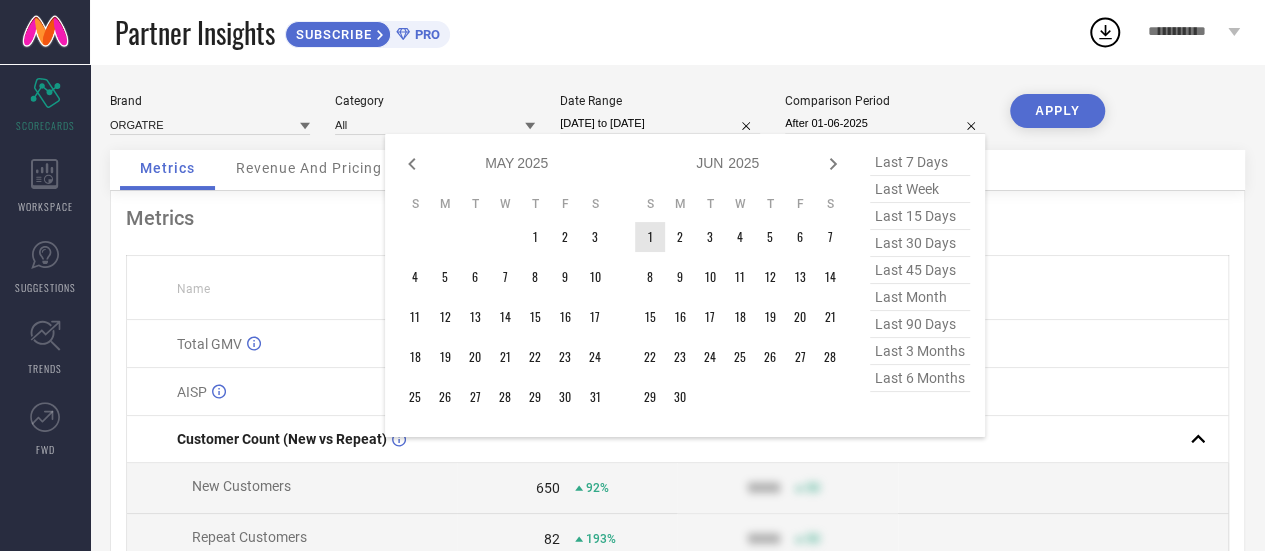 click on "1" at bounding box center (650, 237) 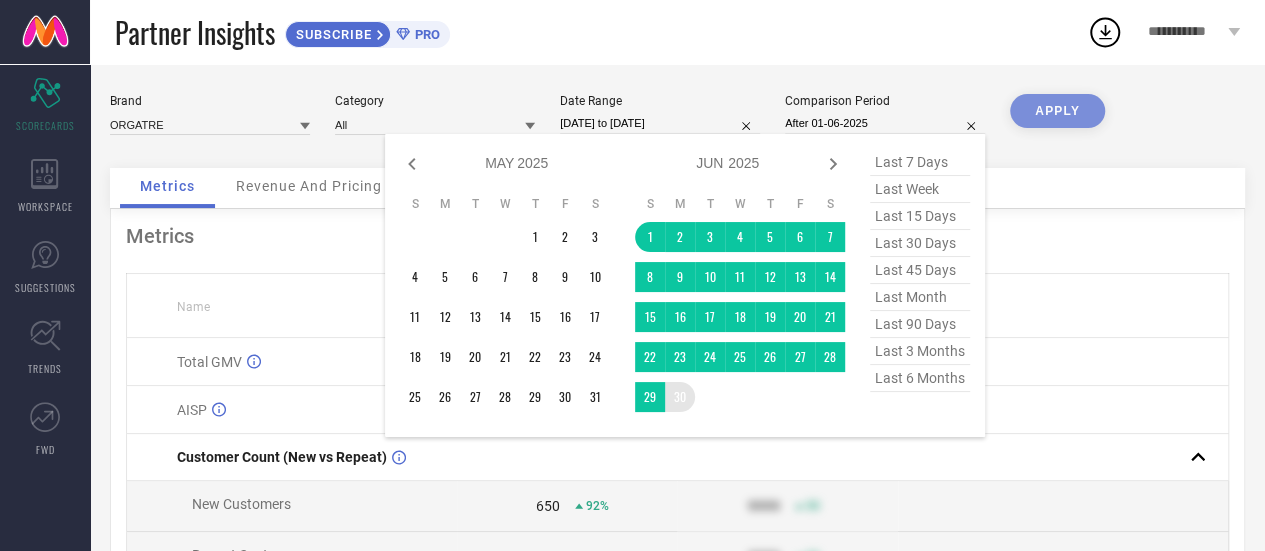 type on "01-06-2025 to 30-06-2025" 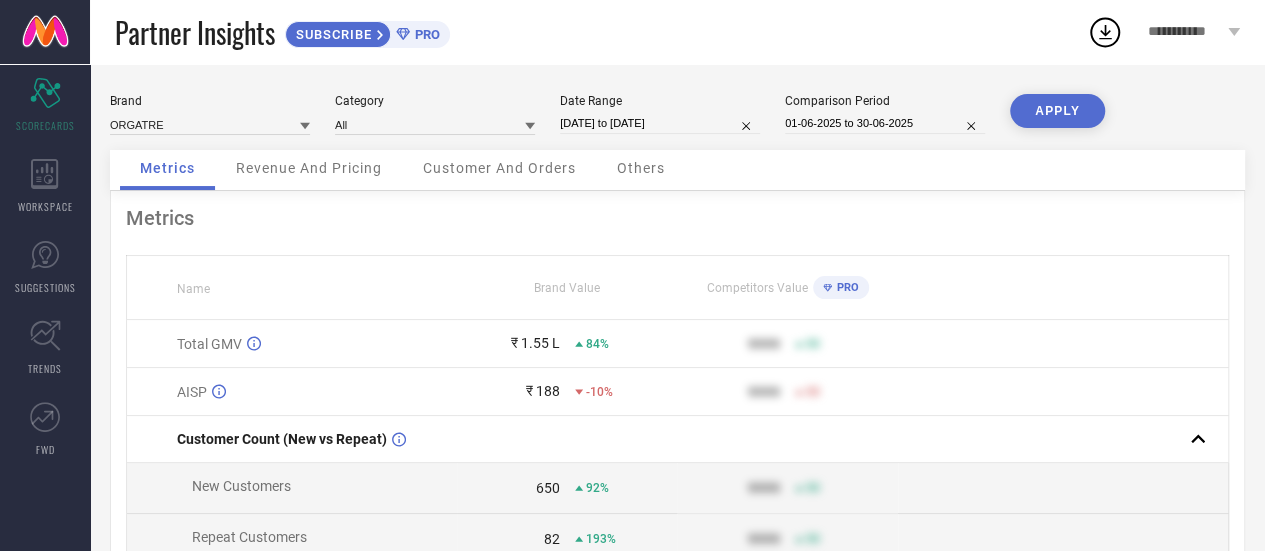 click on "APPLY" at bounding box center (1057, 111) 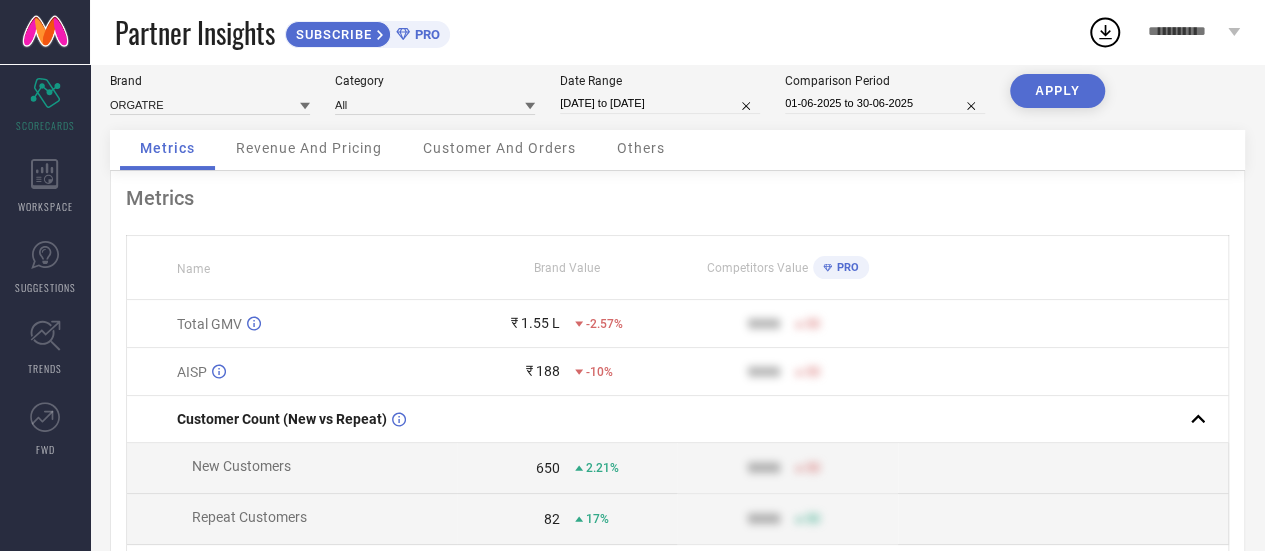 scroll, scrollTop: 0, scrollLeft: 0, axis: both 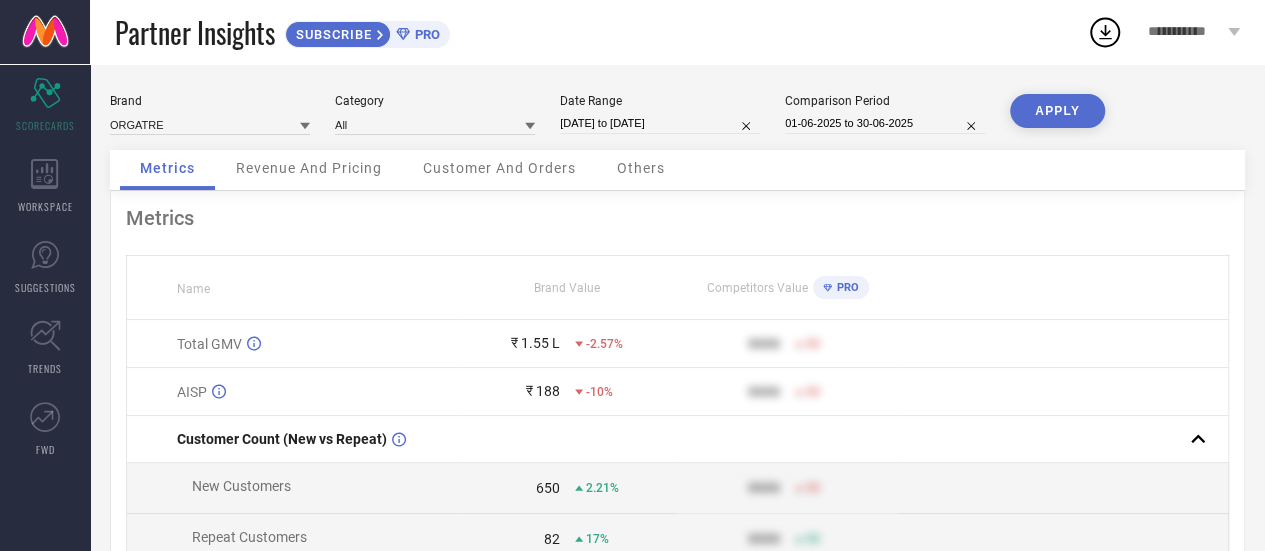 type 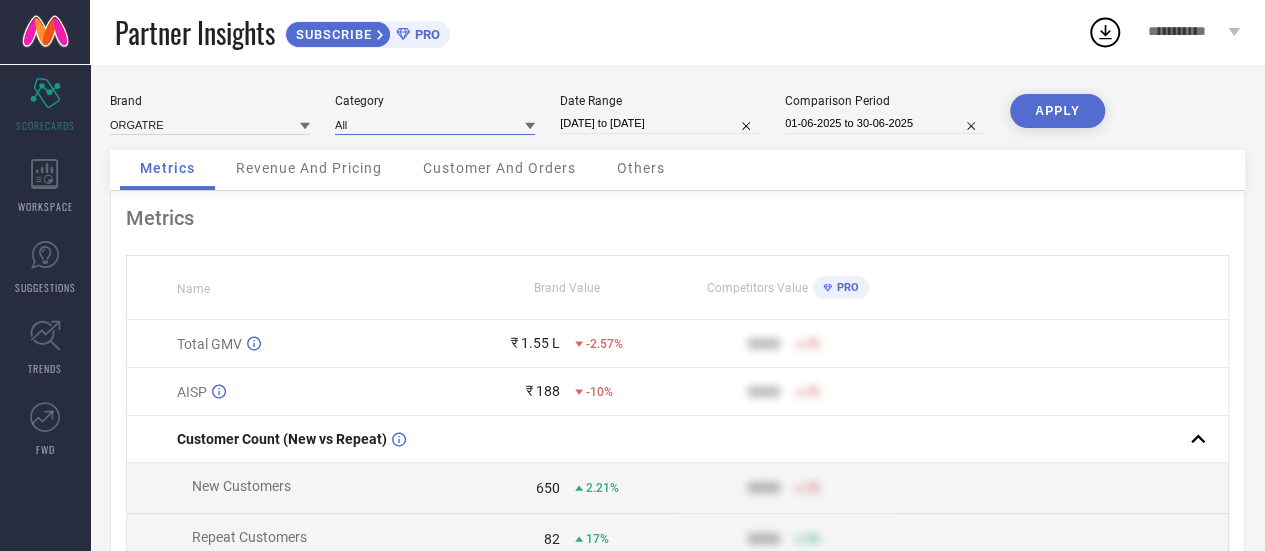 click at bounding box center (435, 124) 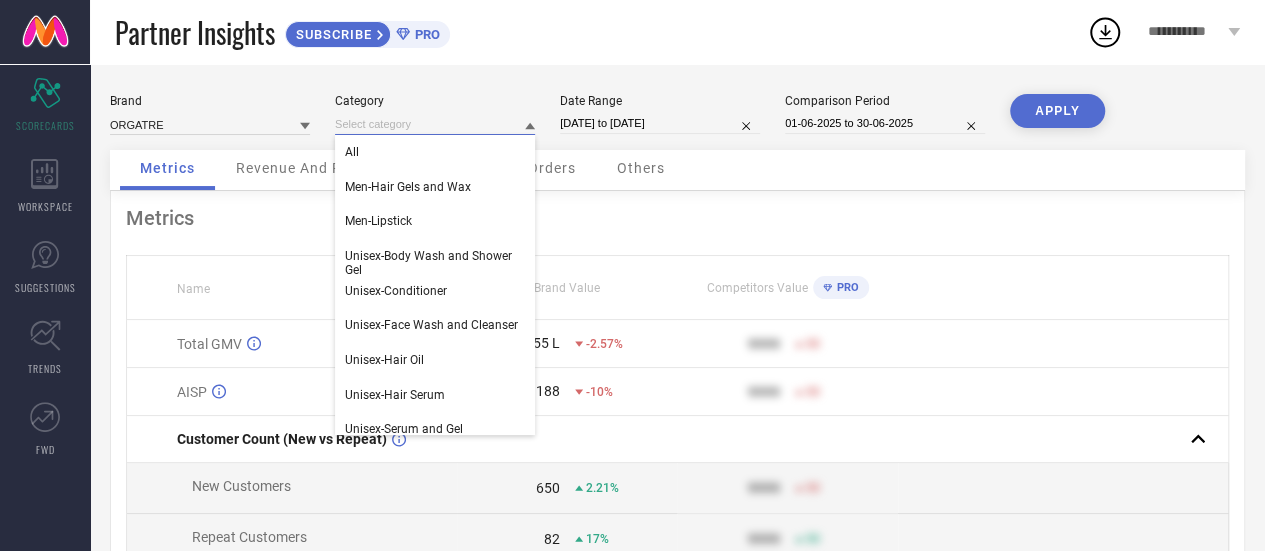 click at bounding box center (435, 124) 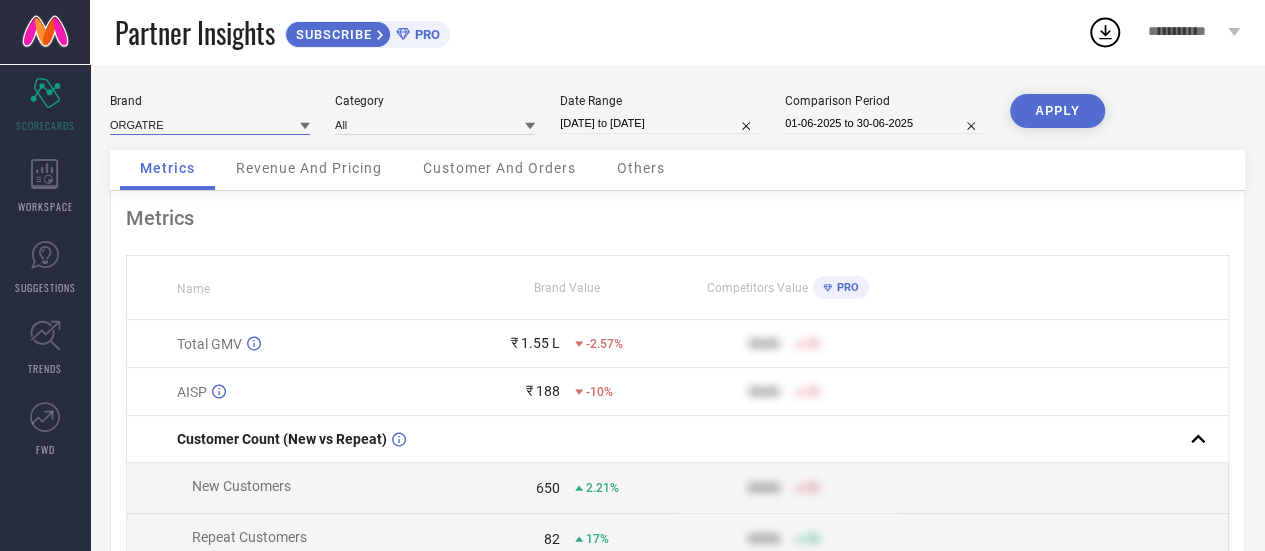 click at bounding box center [210, 124] 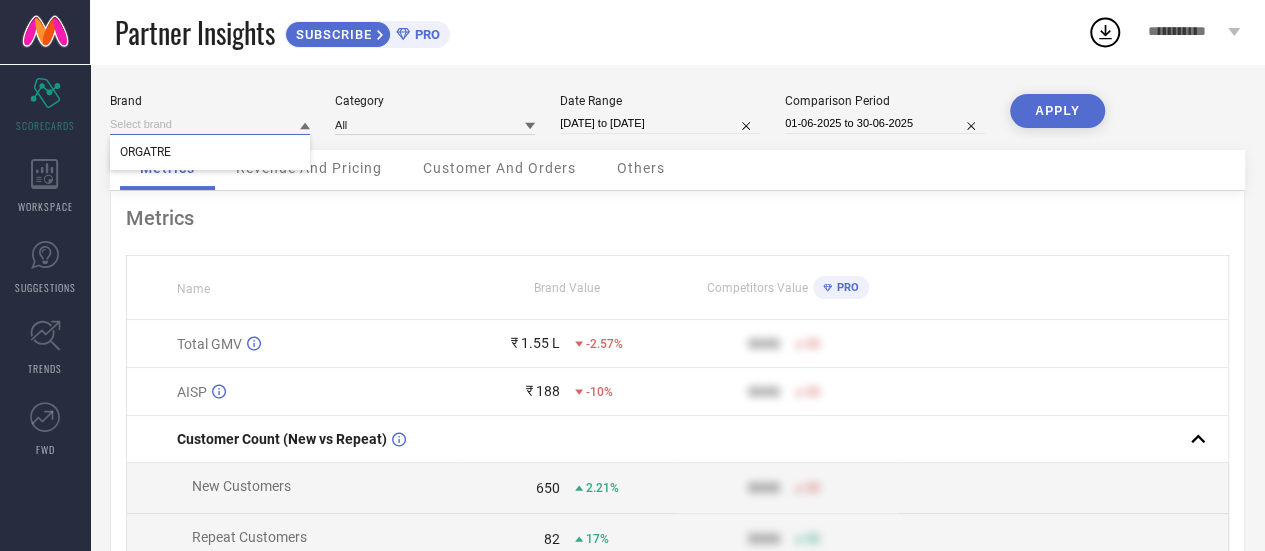 click at bounding box center [210, 124] 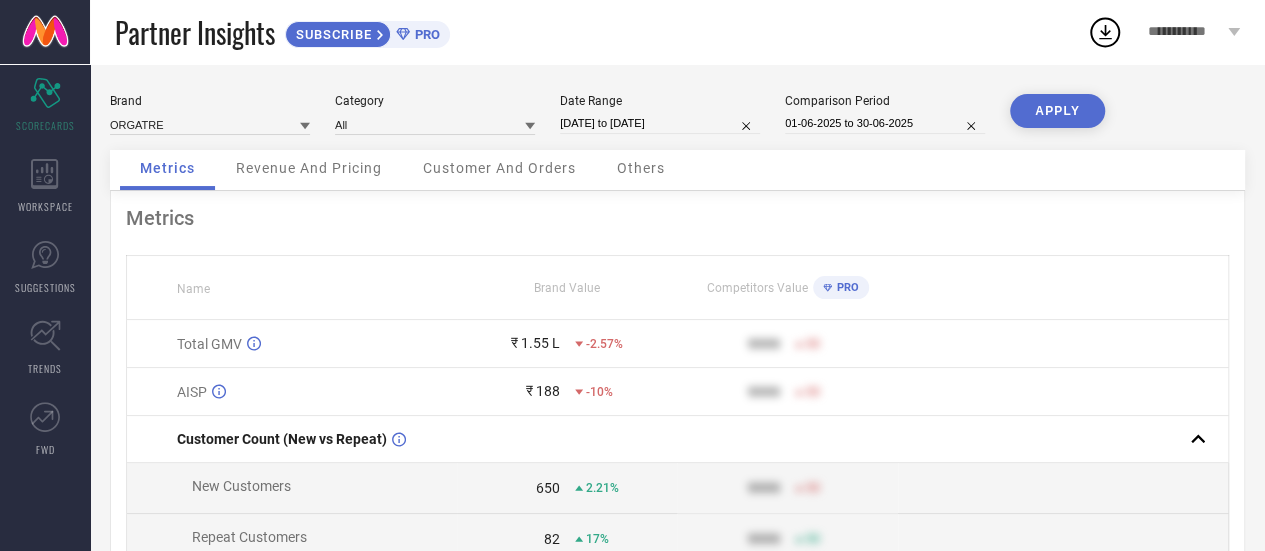 click on "Date Range [DATE] to [DATE]" at bounding box center (660, 114) 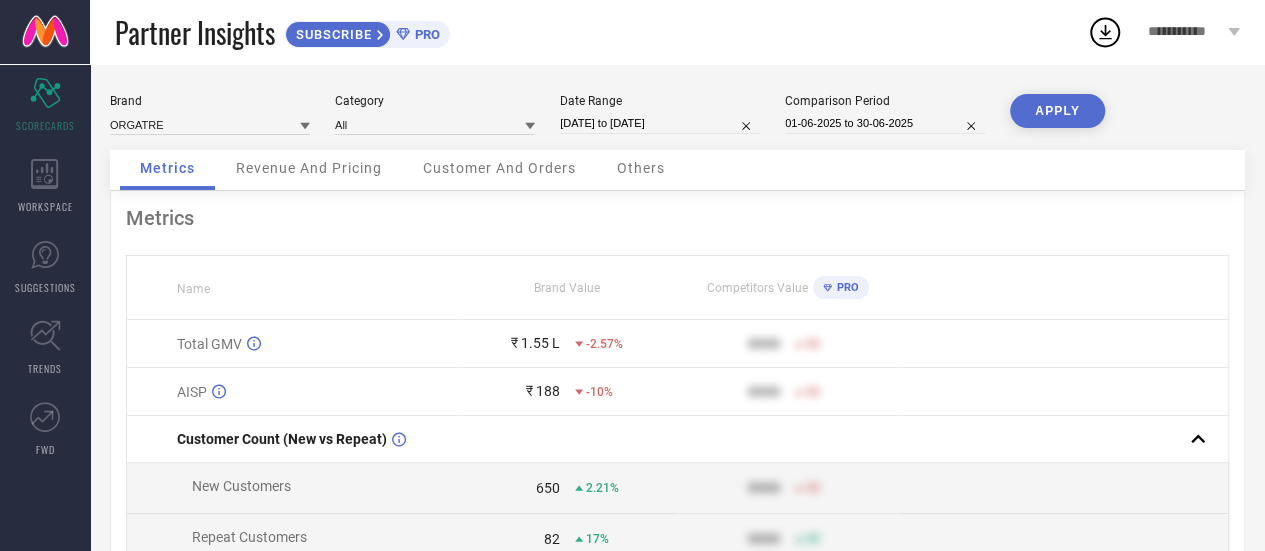 select on "2025" 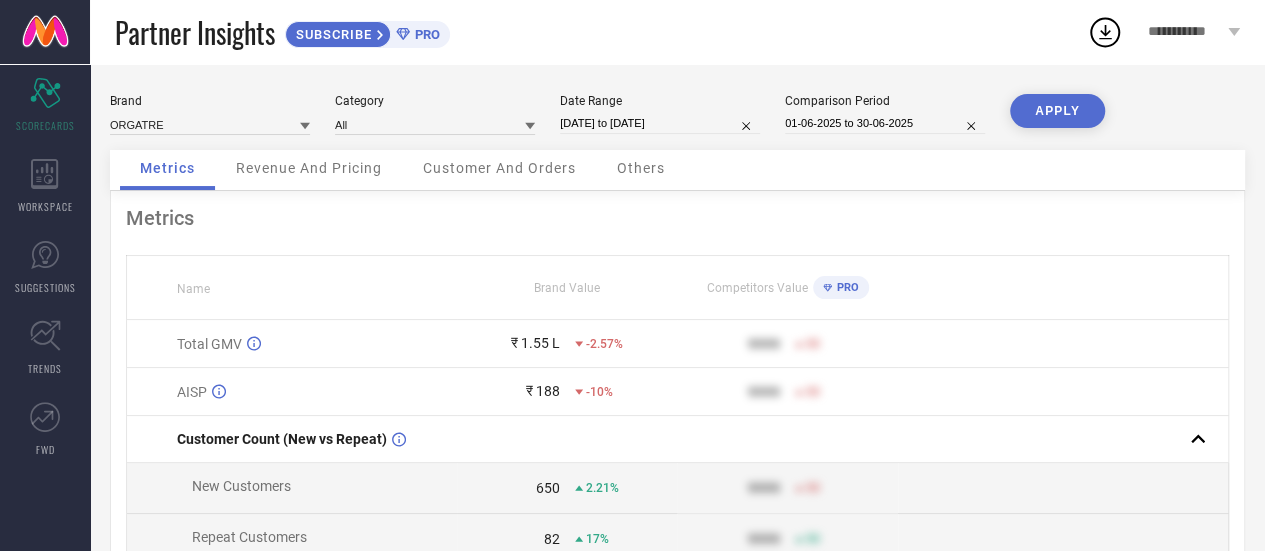 select on "7" 